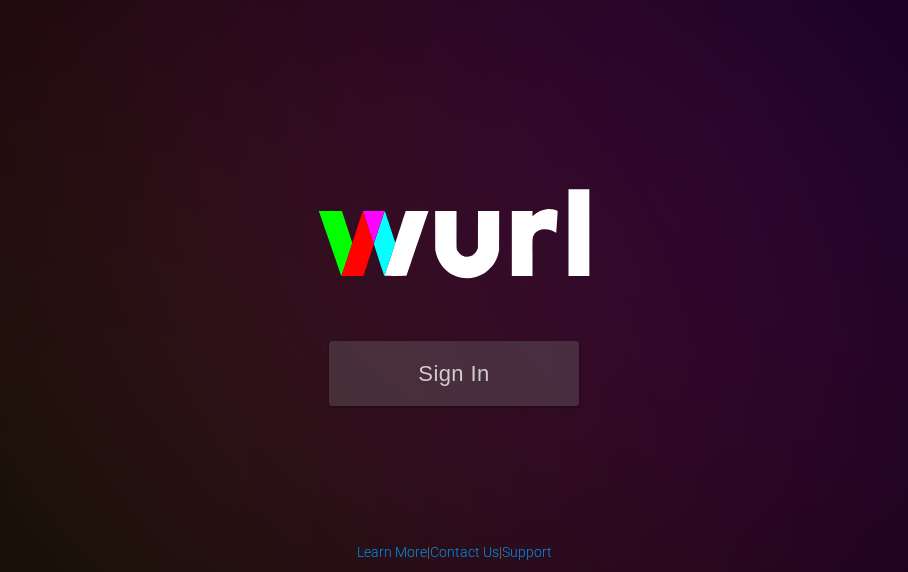 scroll, scrollTop: 0, scrollLeft: 0, axis: both 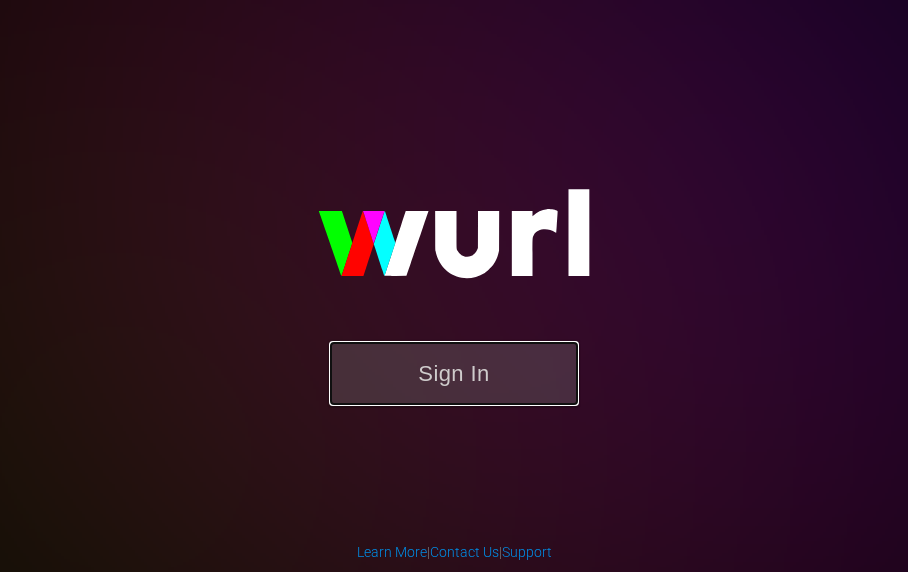 click on "Sign In" at bounding box center (454, 373) 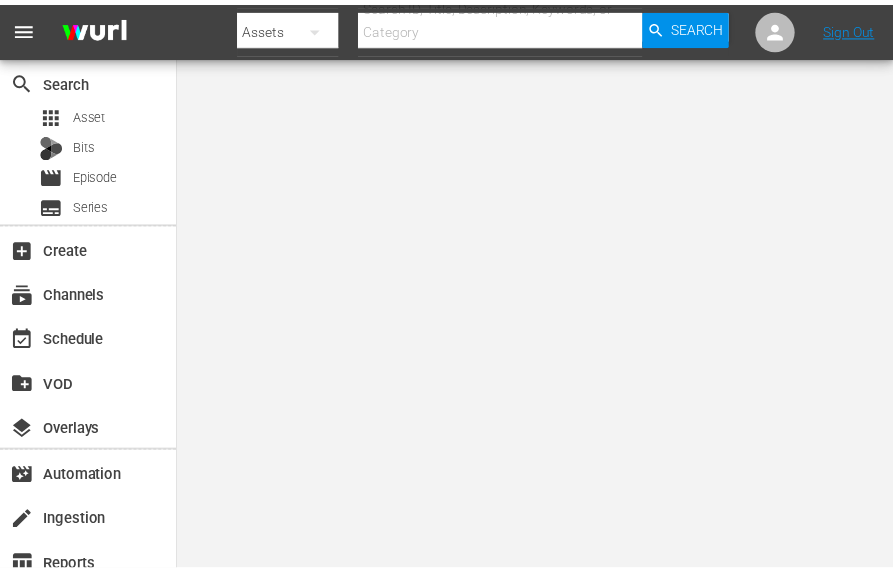 scroll, scrollTop: 0, scrollLeft: 0, axis: both 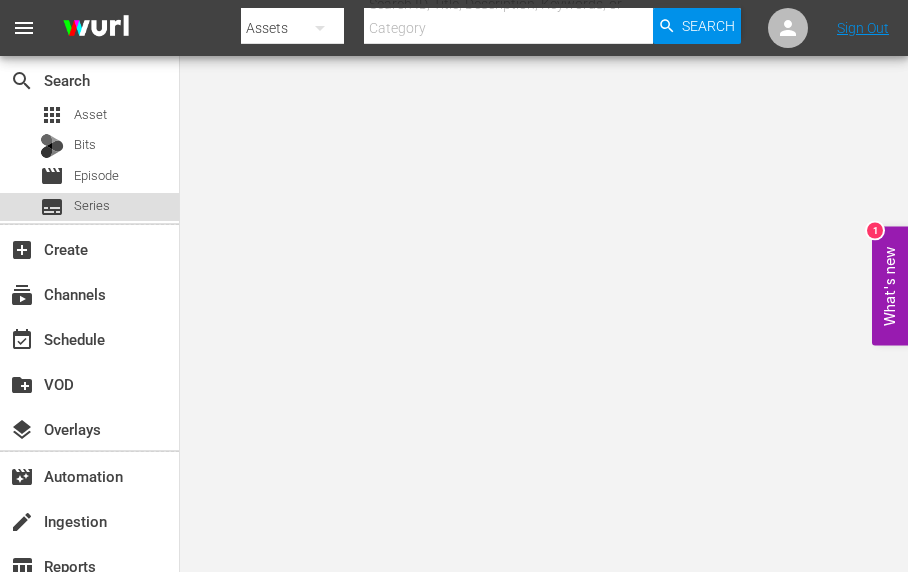 click on "Series" at bounding box center [92, 206] 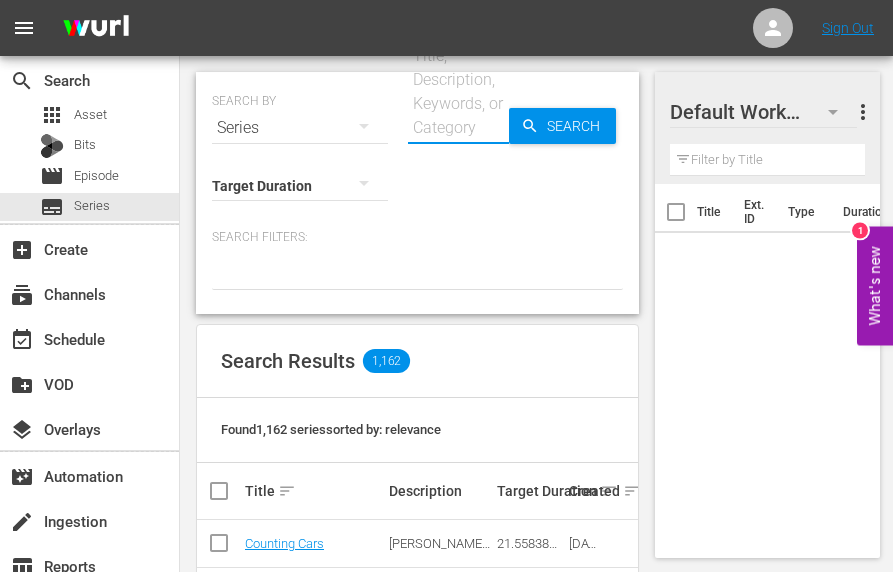 click at bounding box center (458, 128) 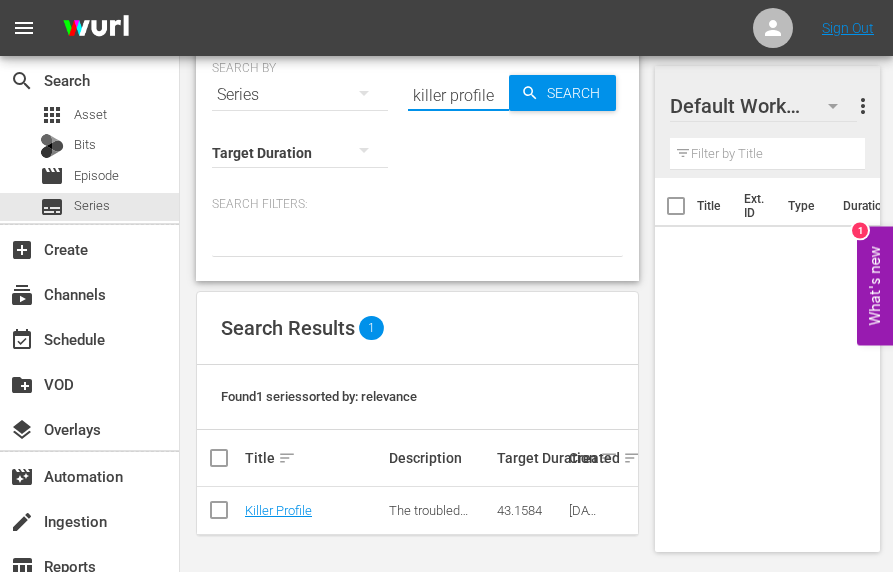 scroll, scrollTop: 48, scrollLeft: 0, axis: vertical 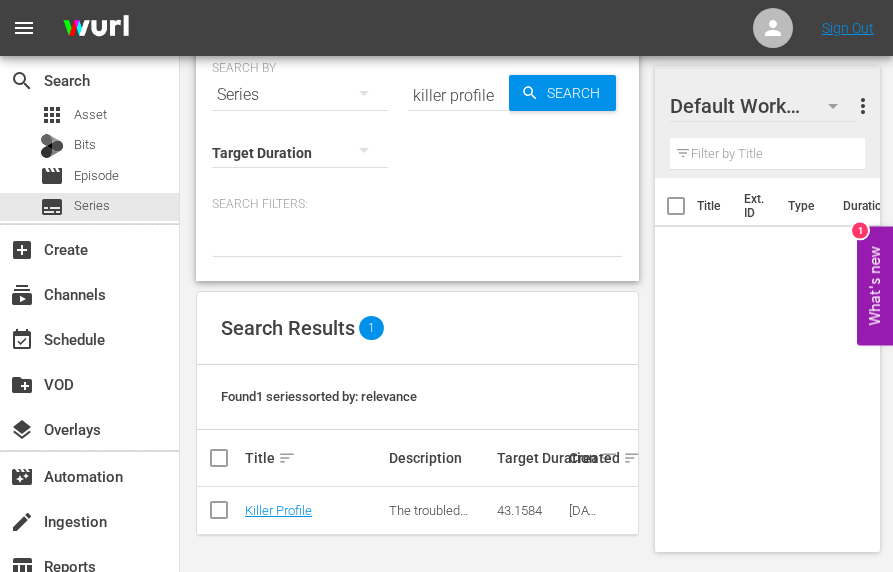click on "killer profile" at bounding box center [458, 95] 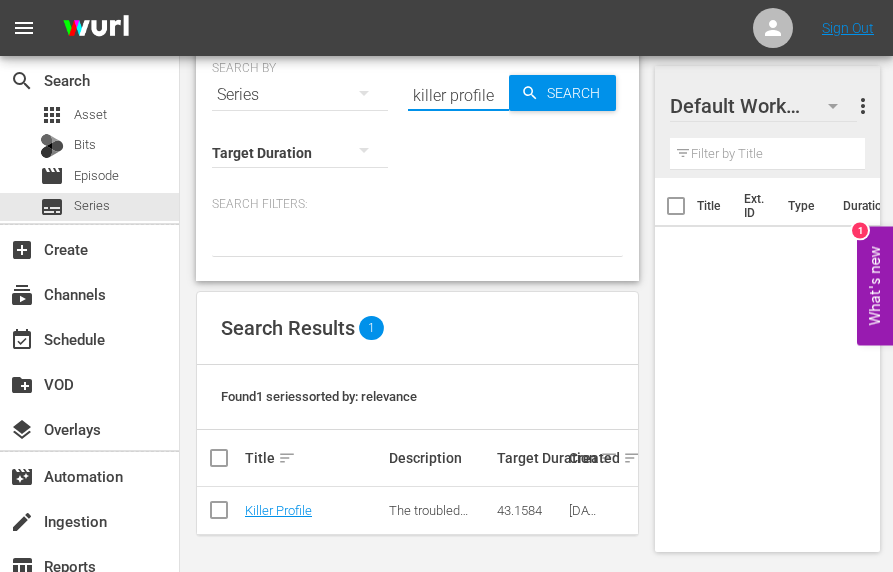 click on "killer profile" at bounding box center [458, 95] 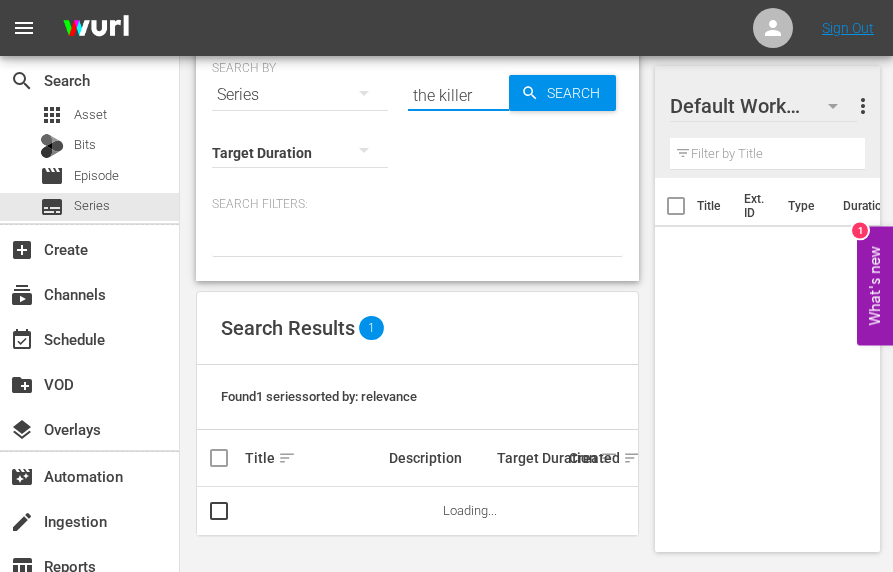scroll, scrollTop: 0, scrollLeft: 0, axis: both 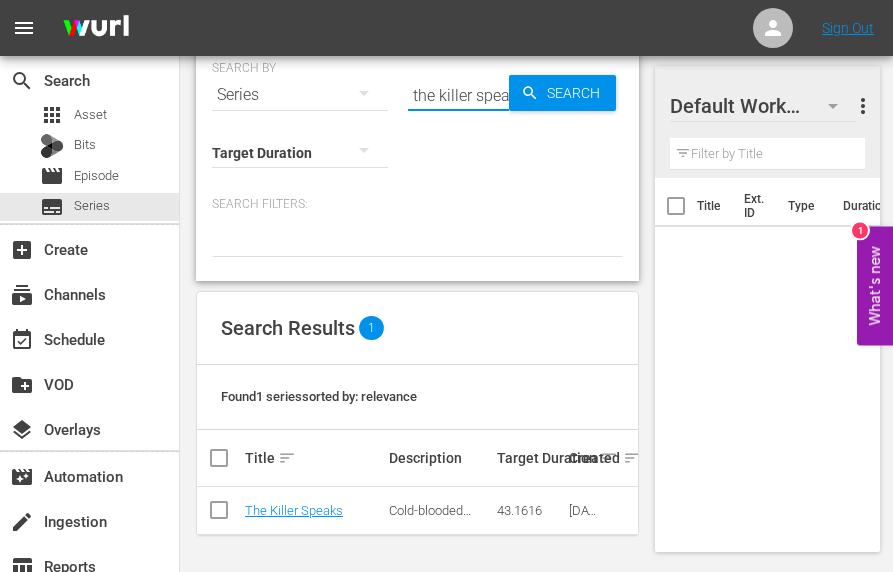 click on "the killer speaks" at bounding box center (458, 95) 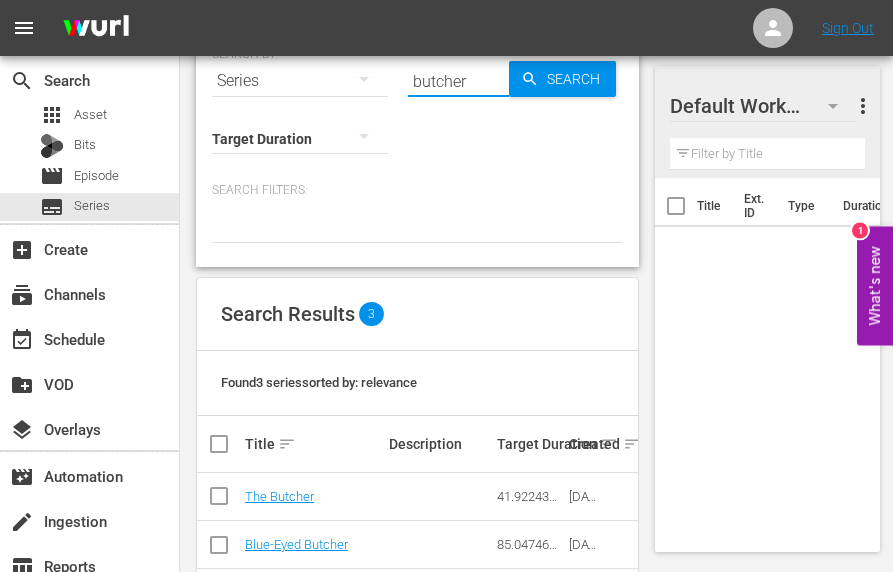 scroll, scrollTop: 144, scrollLeft: 0, axis: vertical 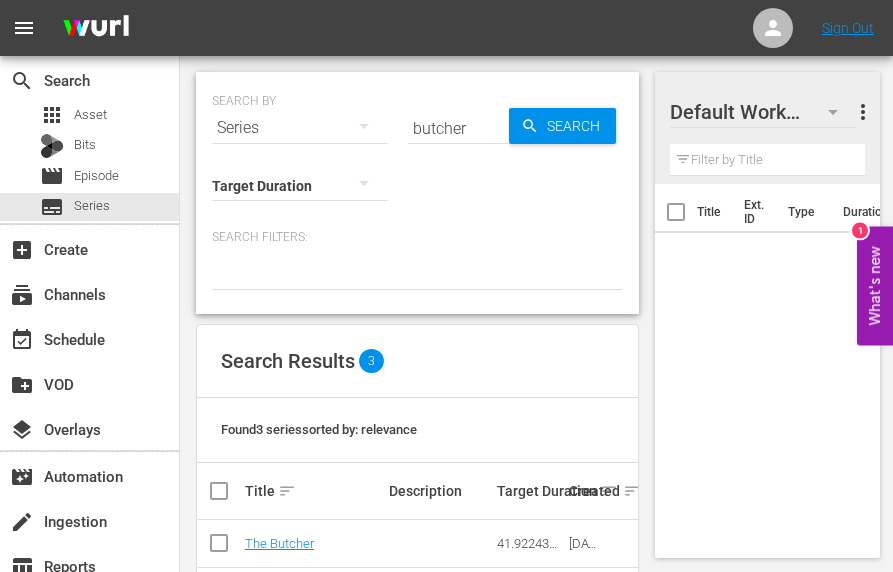 click on "butcher" at bounding box center [458, 128] 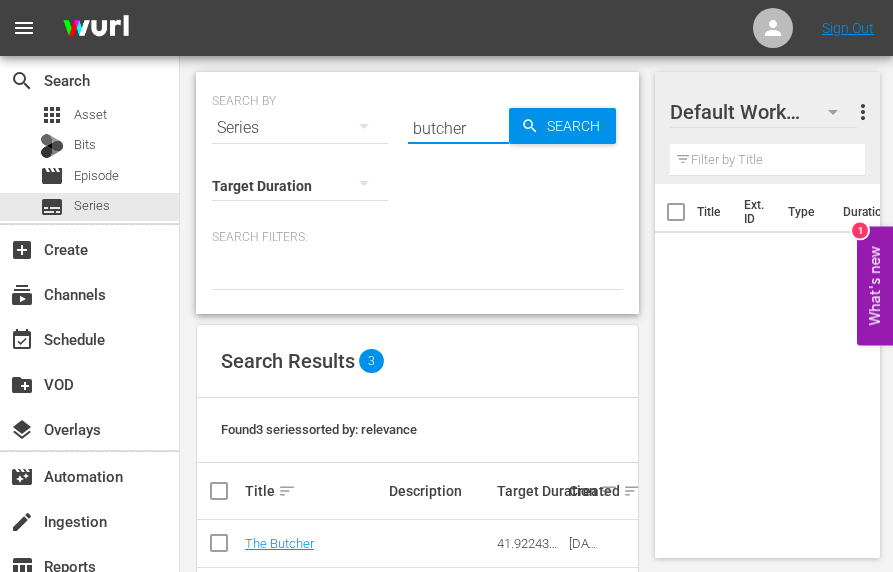 click on "butcher" at bounding box center [458, 128] 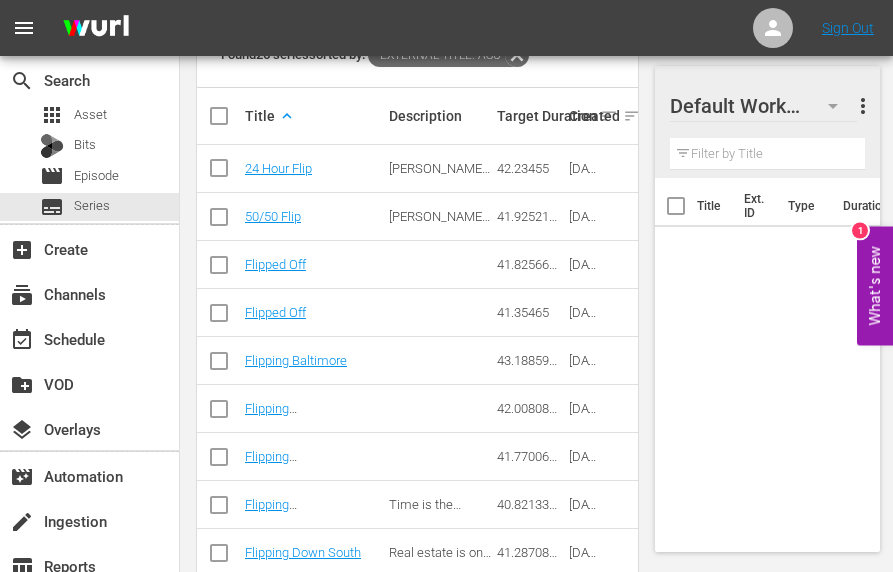 scroll, scrollTop: 400, scrollLeft: 0, axis: vertical 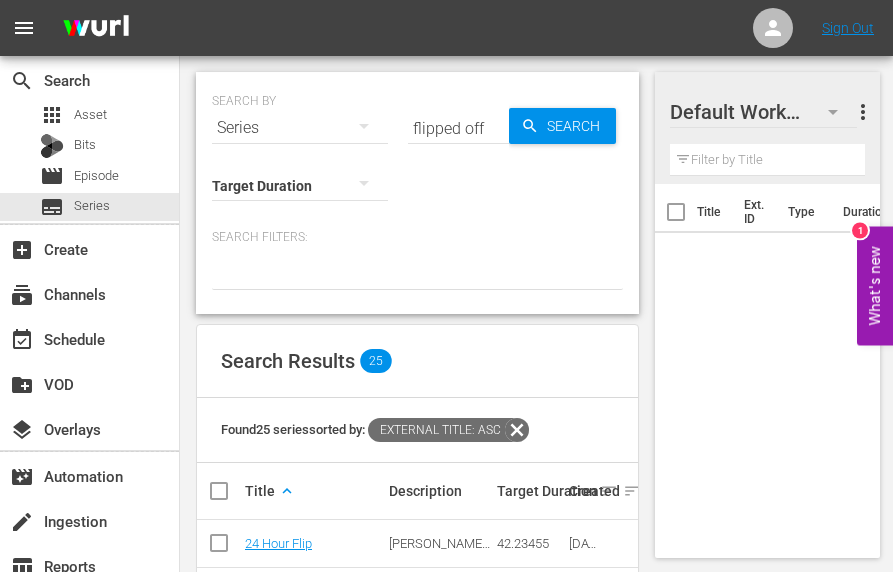 click on "flipped off" at bounding box center (458, 128) 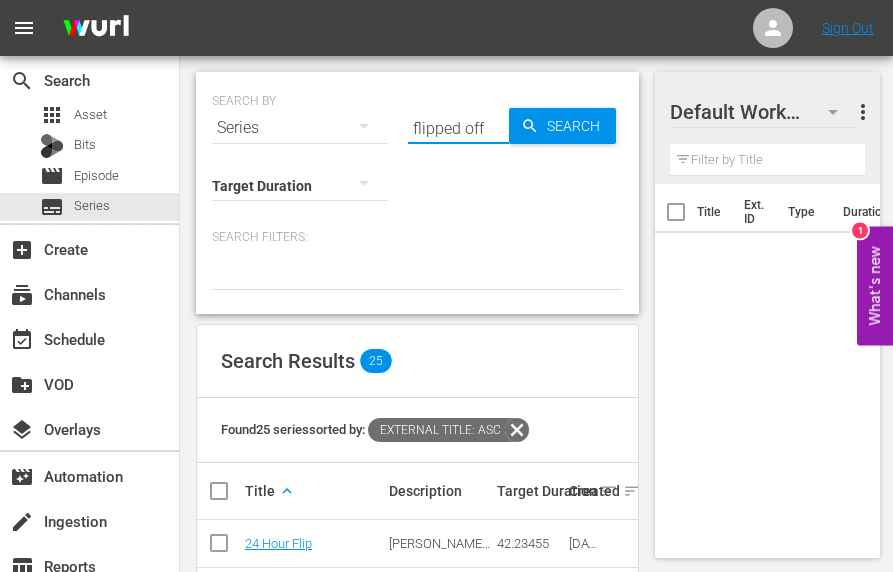 click on "flipped off" at bounding box center [458, 128] 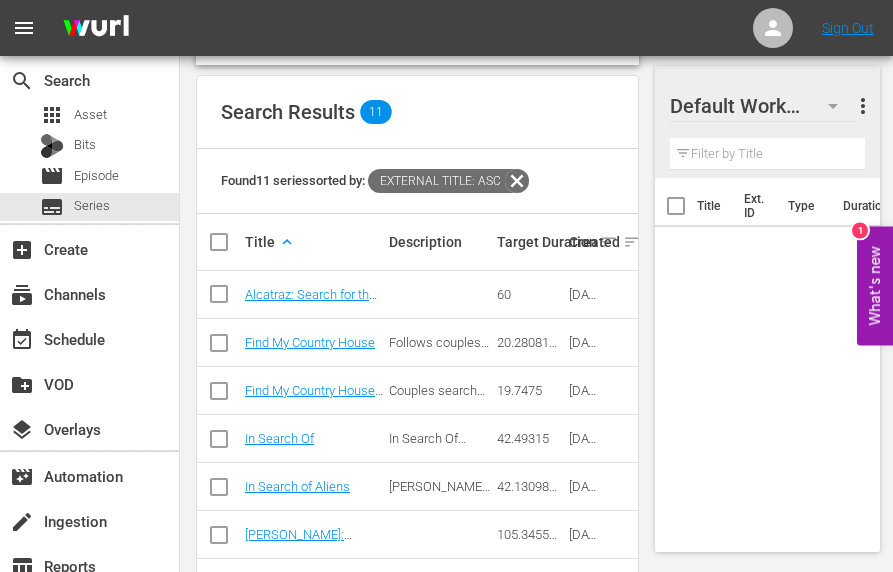 scroll, scrollTop: 347, scrollLeft: 0, axis: vertical 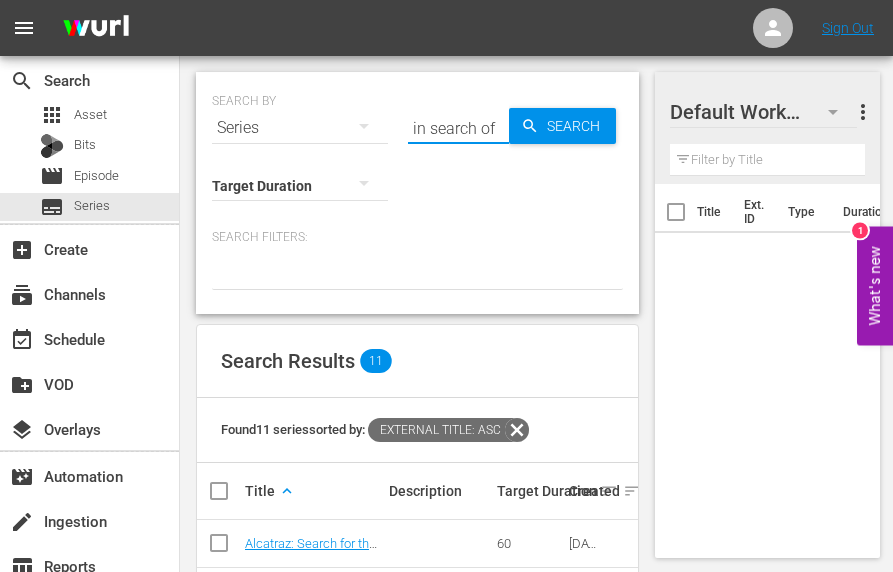 click on "in search of" at bounding box center [458, 128] 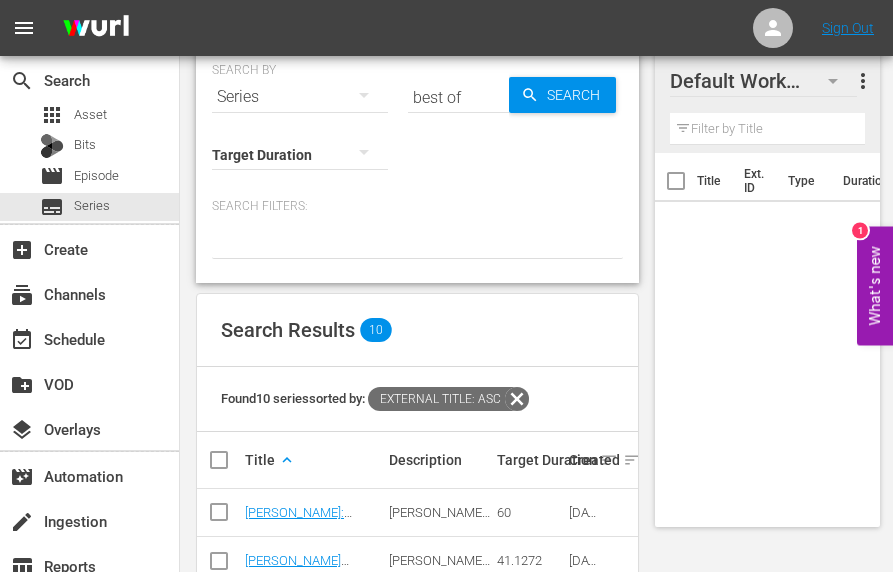 scroll, scrollTop: 0, scrollLeft: 0, axis: both 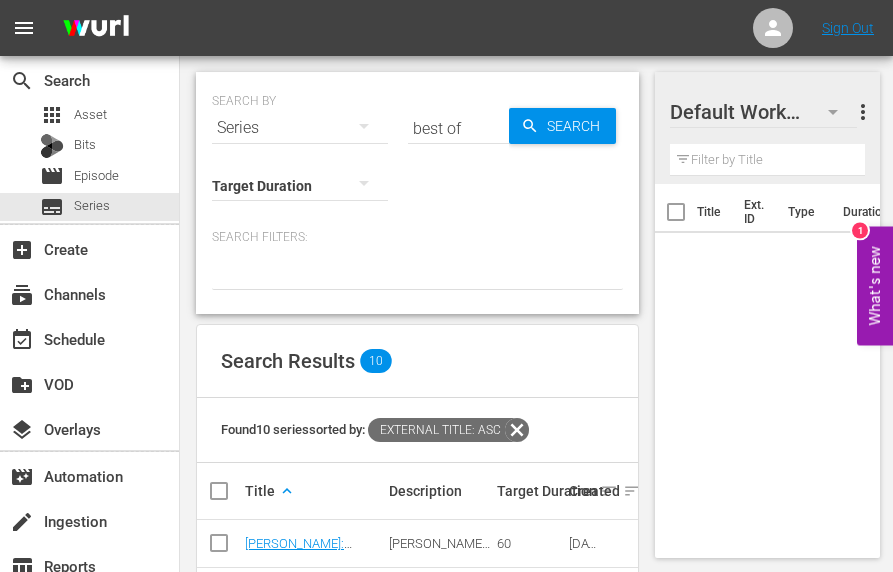 click on "best of" at bounding box center (458, 128) 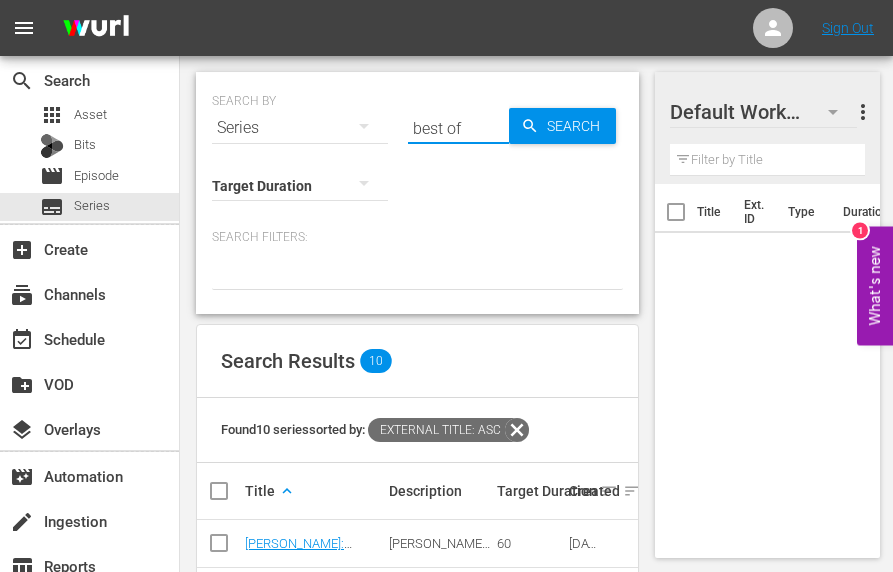click on "best of" at bounding box center (458, 128) 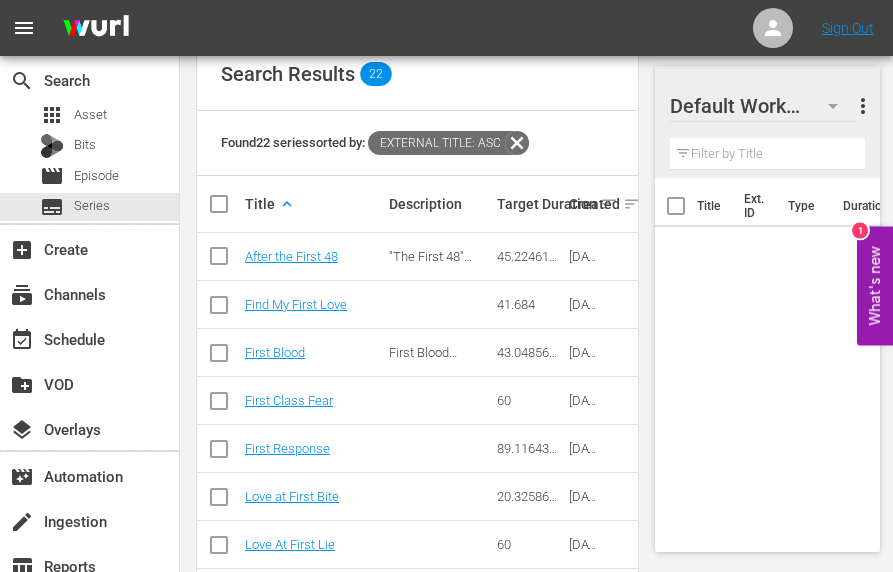scroll, scrollTop: 300, scrollLeft: 0, axis: vertical 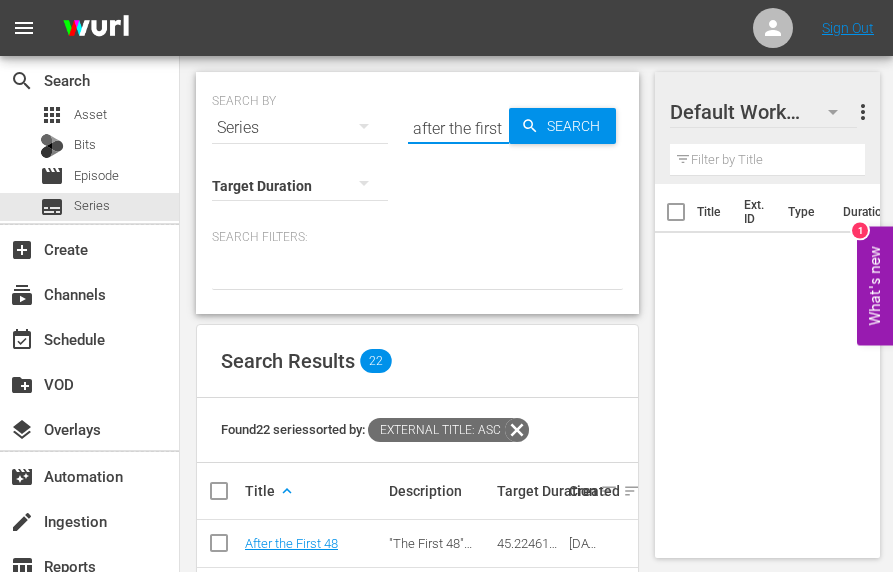 click on "after the first" at bounding box center (458, 128) 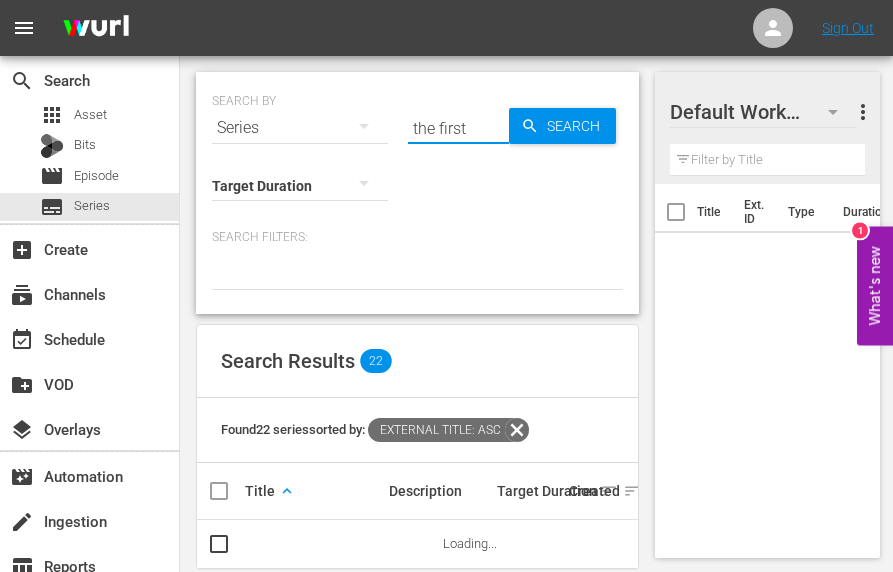 drag, startPoint x: 465, startPoint y: 120, endPoint x: 495, endPoint y: 120, distance: 30 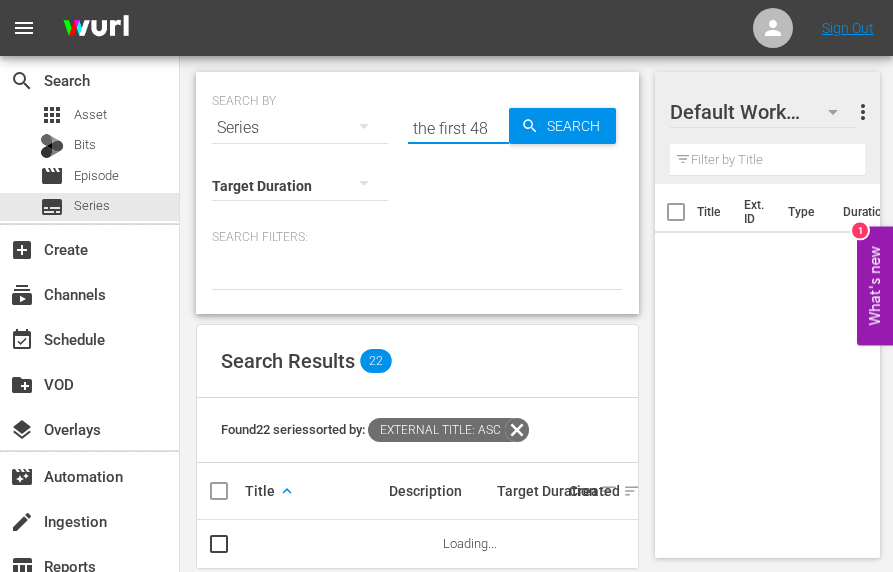 type on "the first 48" 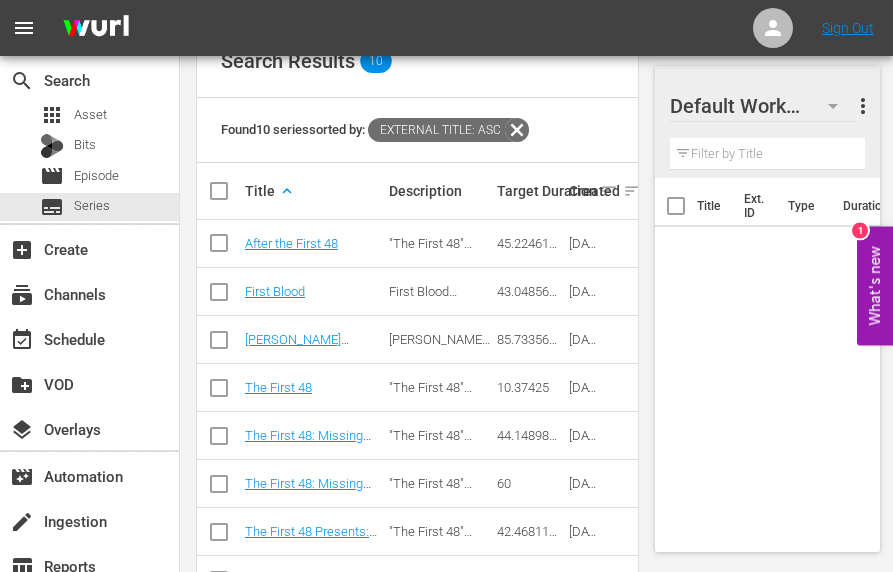 scroll, scrollTop: 400, scrollLeft: 0, axis: vertical 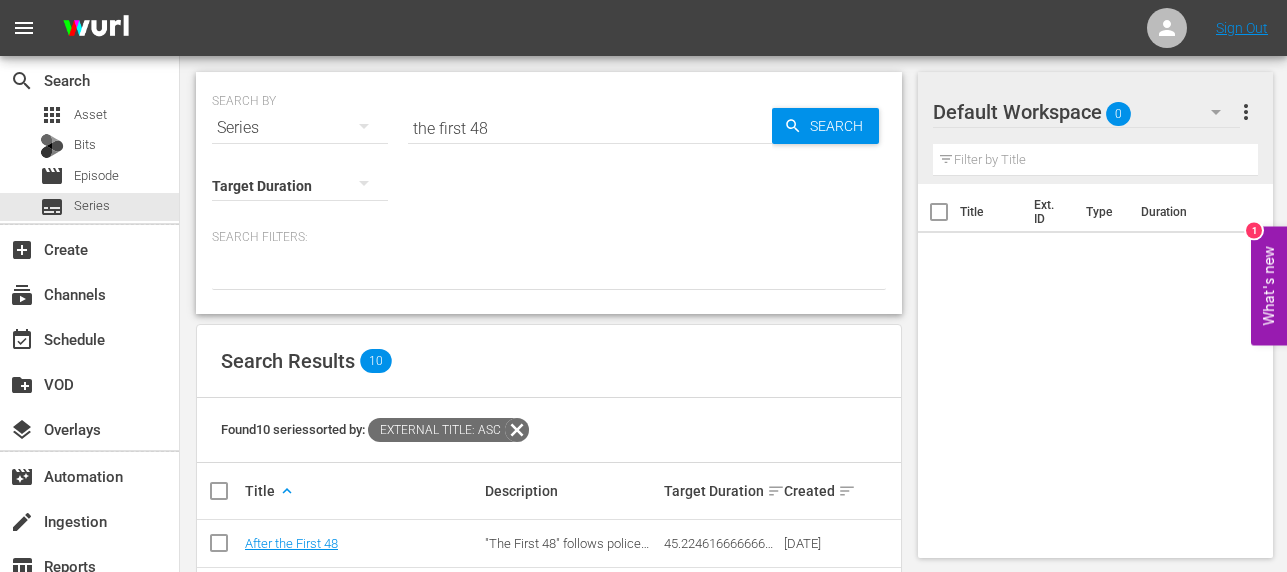 click 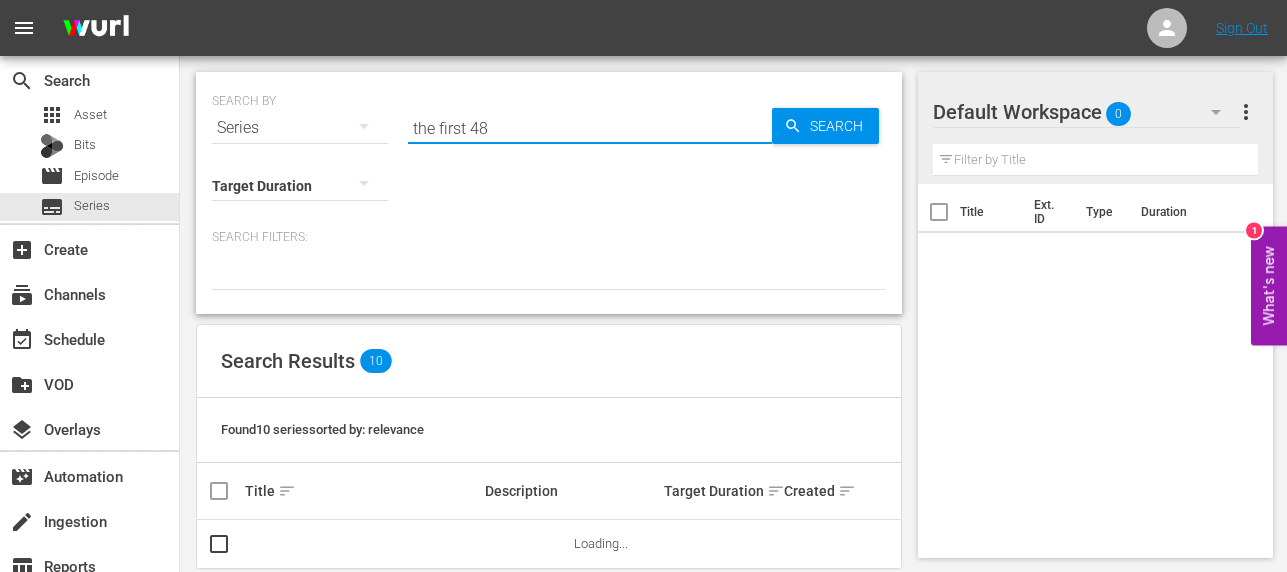 drag, startPoint x: 562, startPoint y: 119, endPoint x: 334, endPoint y: 125, distance: 228.07893 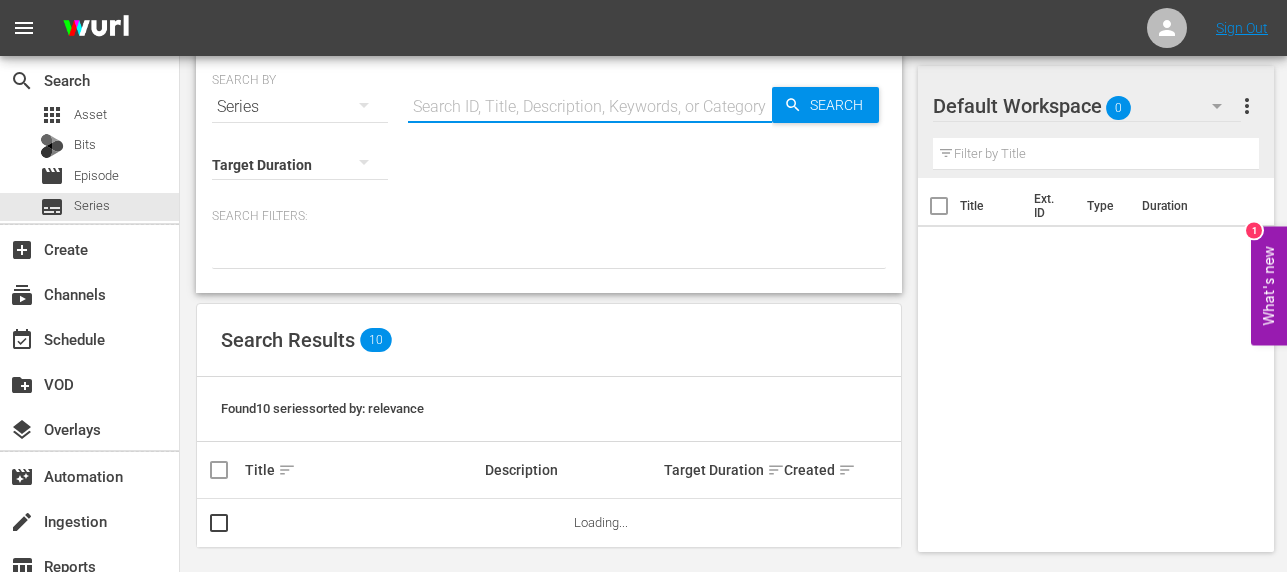 scroll, scrollTop: 32, scrollLeft: 0, axis: vertical 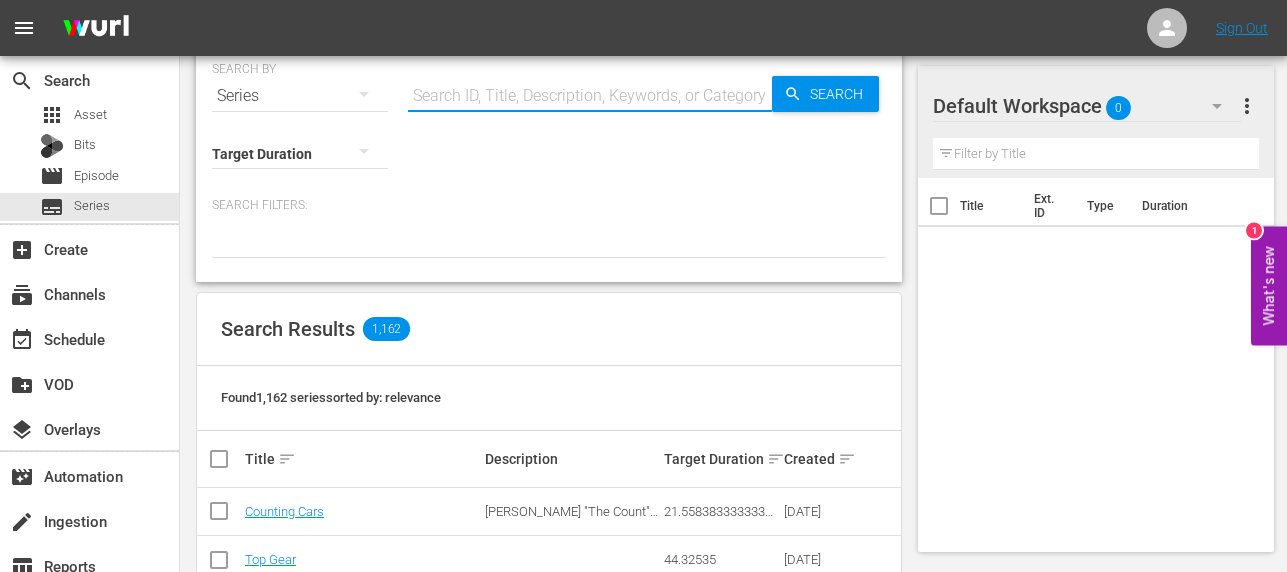 type 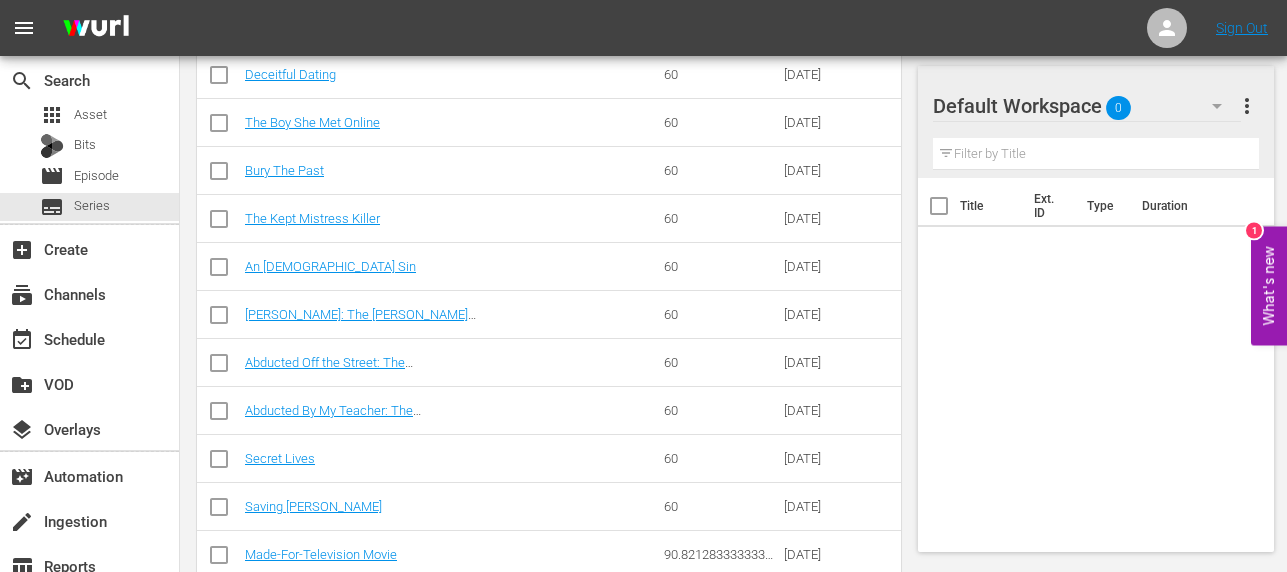 scroll, scrollTop: 1893, scrollLeft: 0, axis: vertical 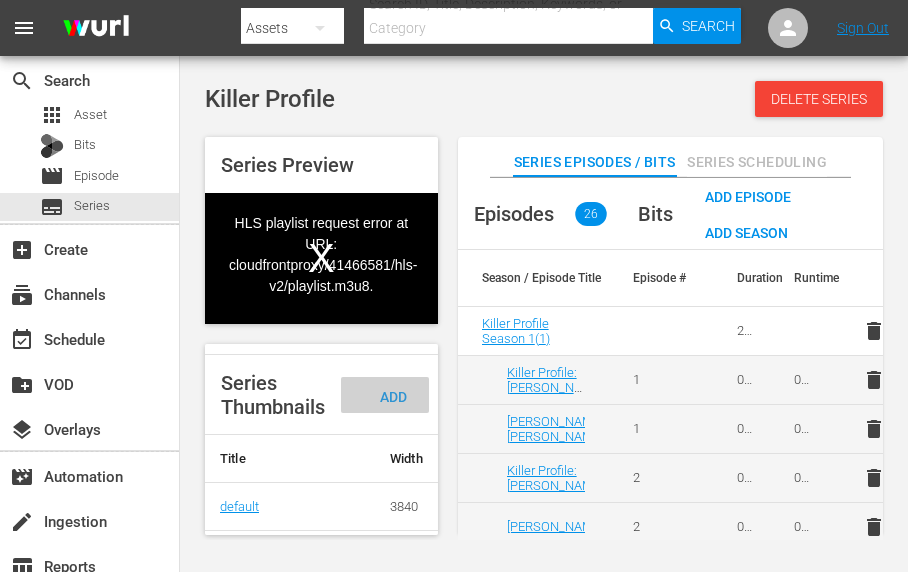click on "Add Thumbnail" at bounding box center [389, 415] 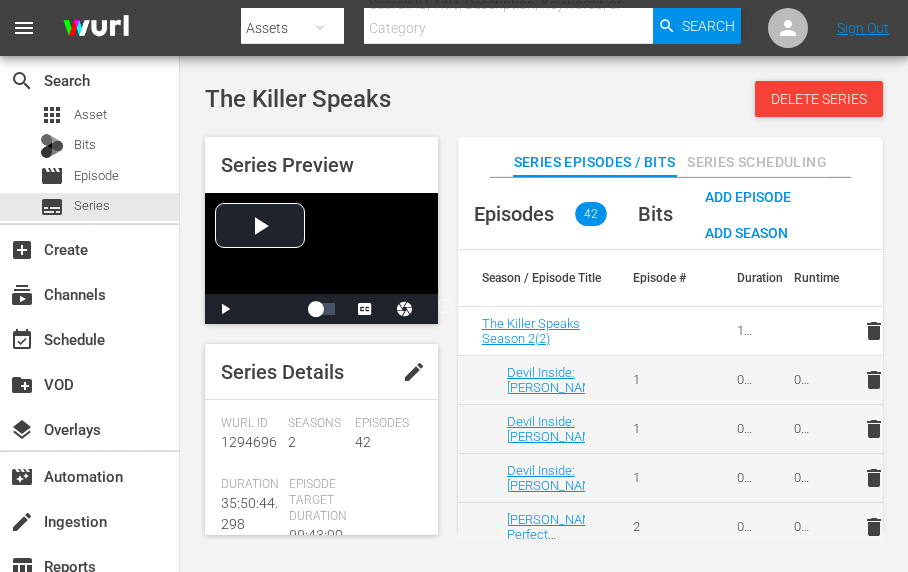 scroll, scrollTop: 0, scrollLeft: 0, axis: both 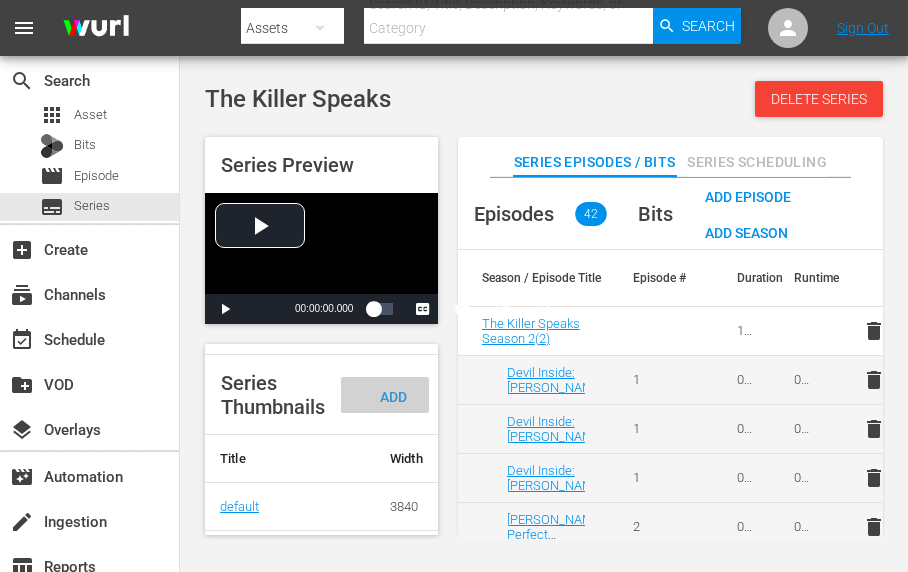 click on "Add Thumbnail" at bounding box center [389, 415] 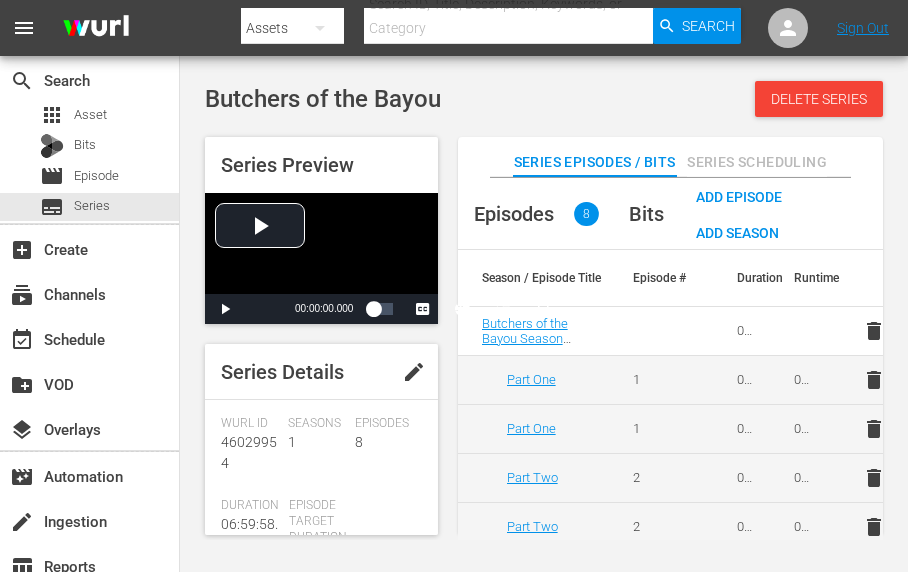 scroll, scrollTop: 0, scrollLeft: 0, axis: both 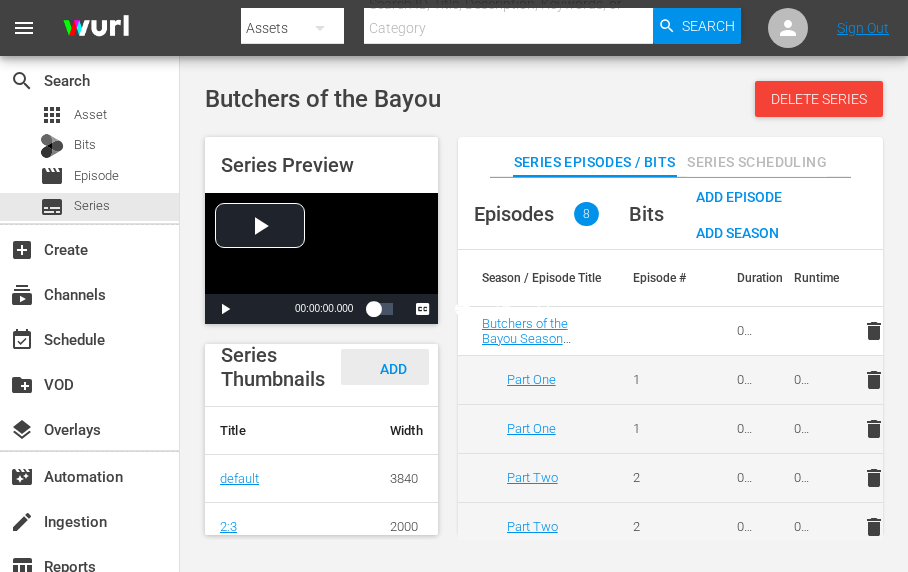 click on "Add Thumbnail" at bounding box center (389, 387) 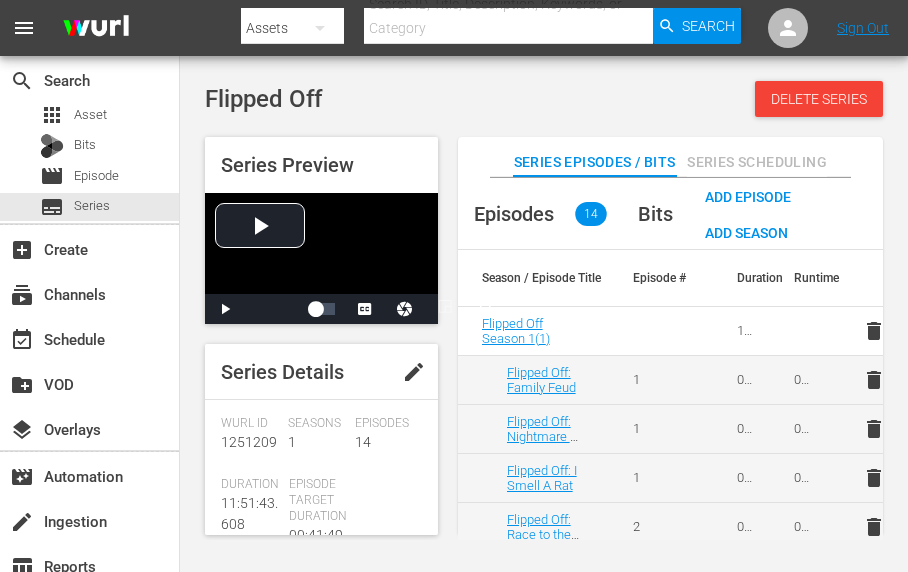 scroll, scrollTop: 0, scrollLeft: 0, axis: both 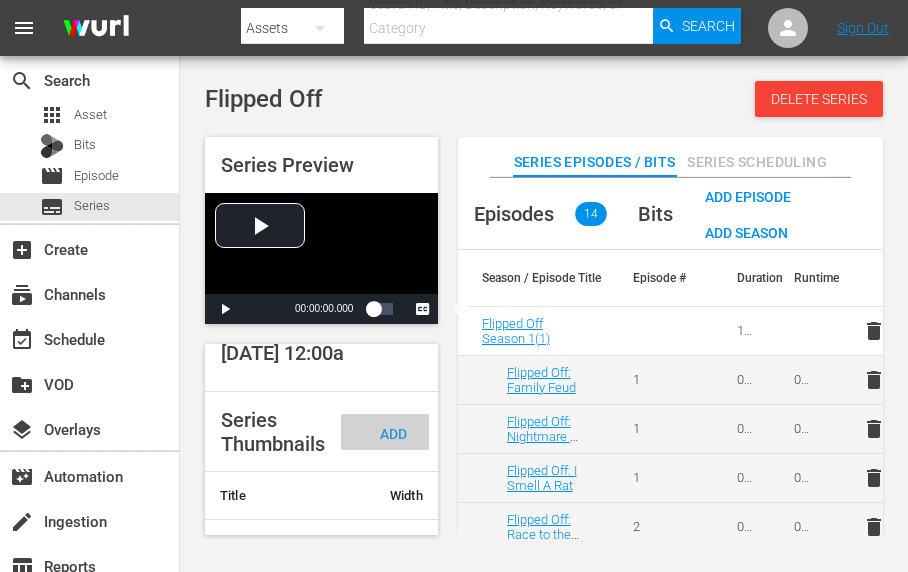 click on "Add Thumbnail" at bounding box center (389, 452) 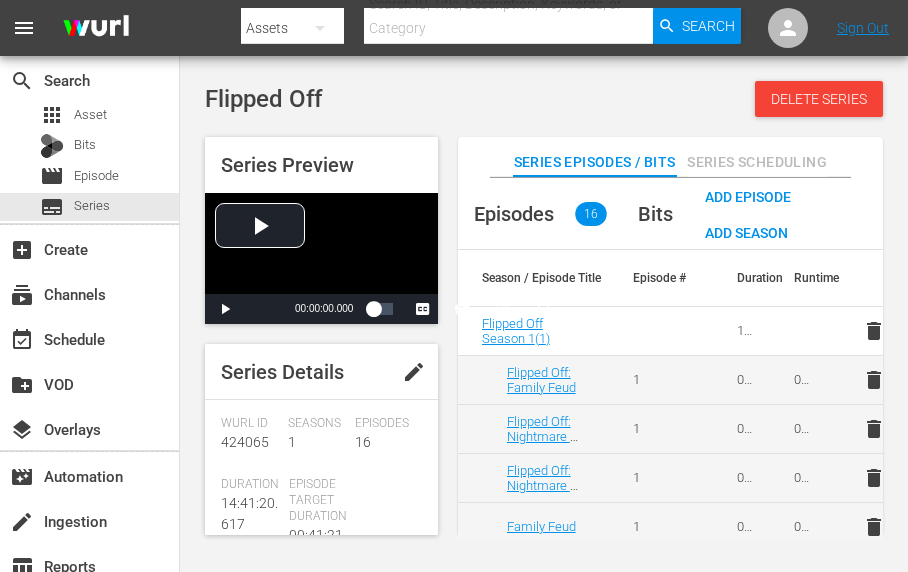 scroll, scrollTop: 0, scrollLeft: 0, axis: both 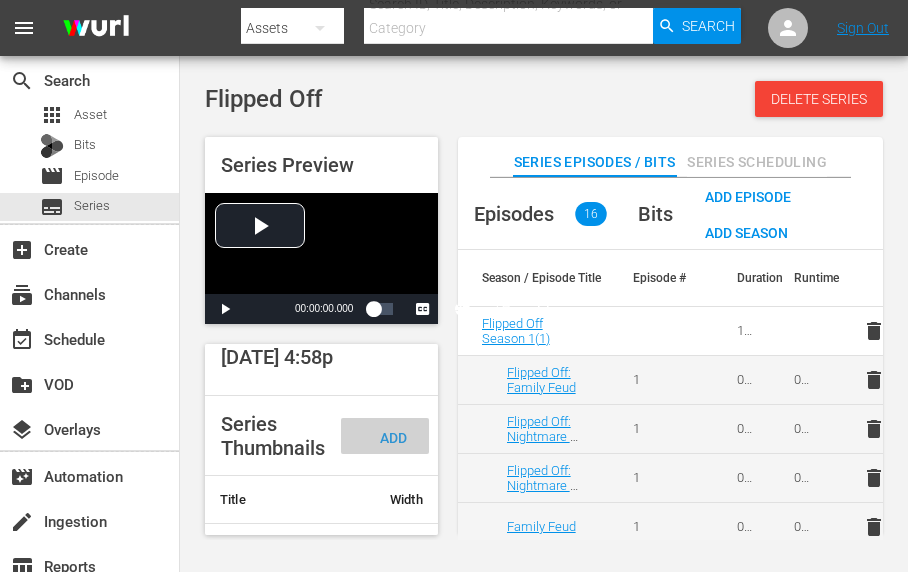 click on "Add Thumbnail" at bounding box center [389, 456] 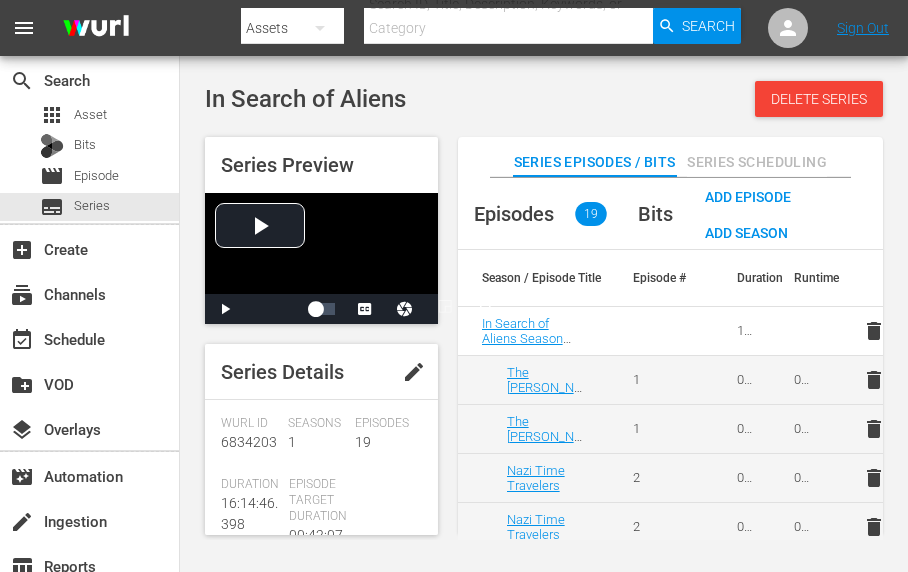scroll, scrollTop: 0, scrollLeft: 0, axis: both 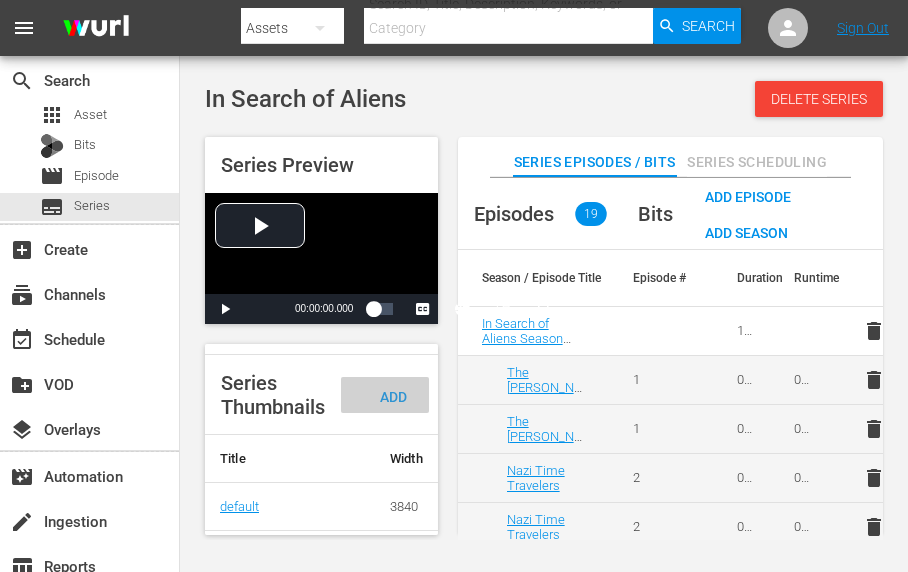 click on "Add Thumbnail" at bounding box center [389, 415] 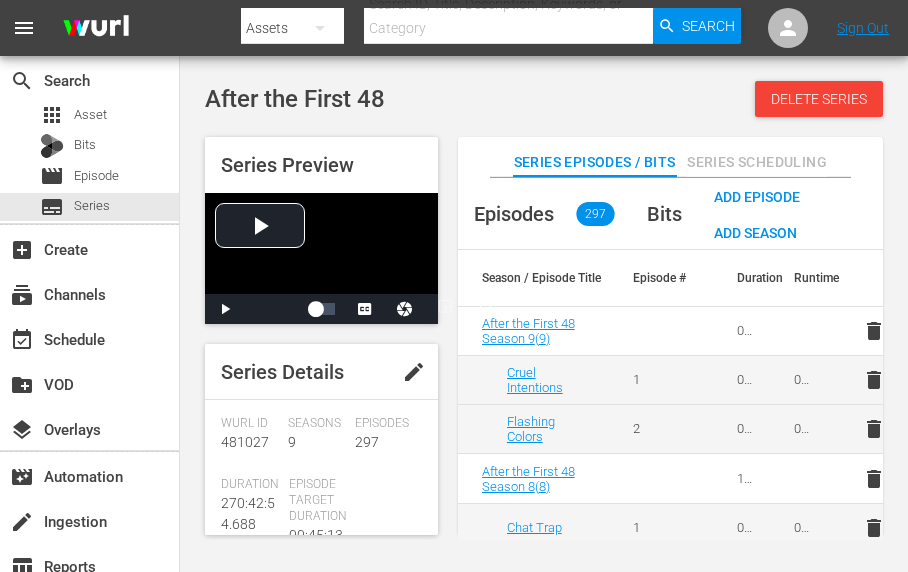 scroll, scrollTop: 0, scrollLeft: 0, axis: both 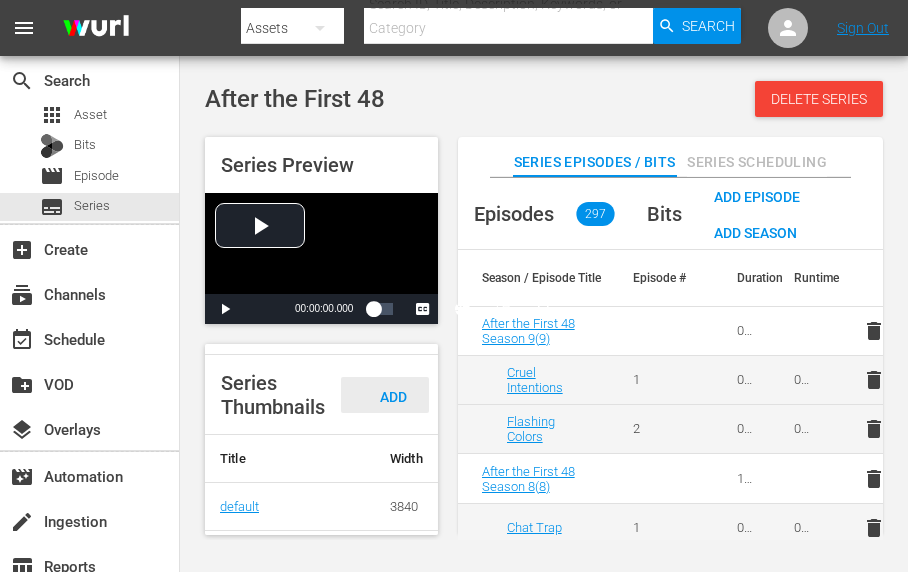 click on "Add Thumbnail" at bounding box center (389, 415) 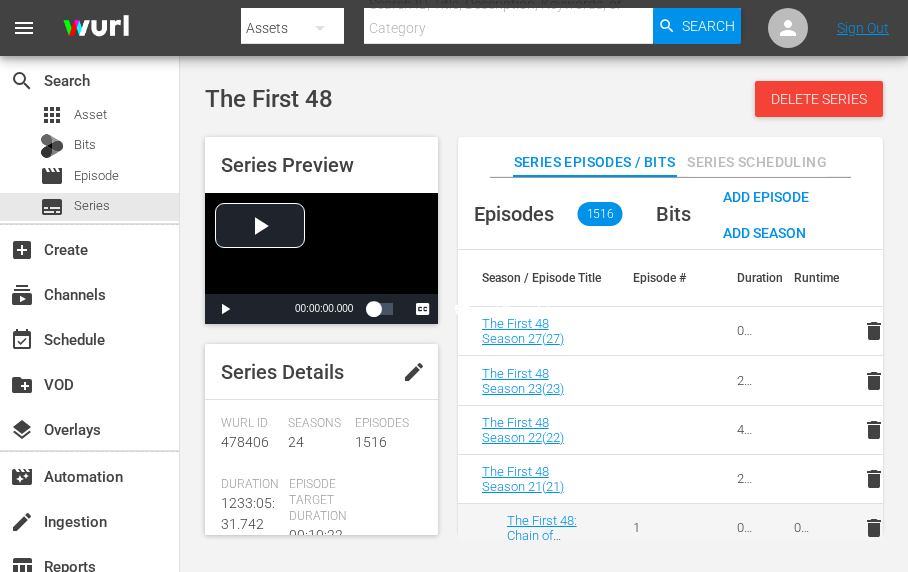 scroll, scrollTop: 0, scrollLeft: 0, axis: both 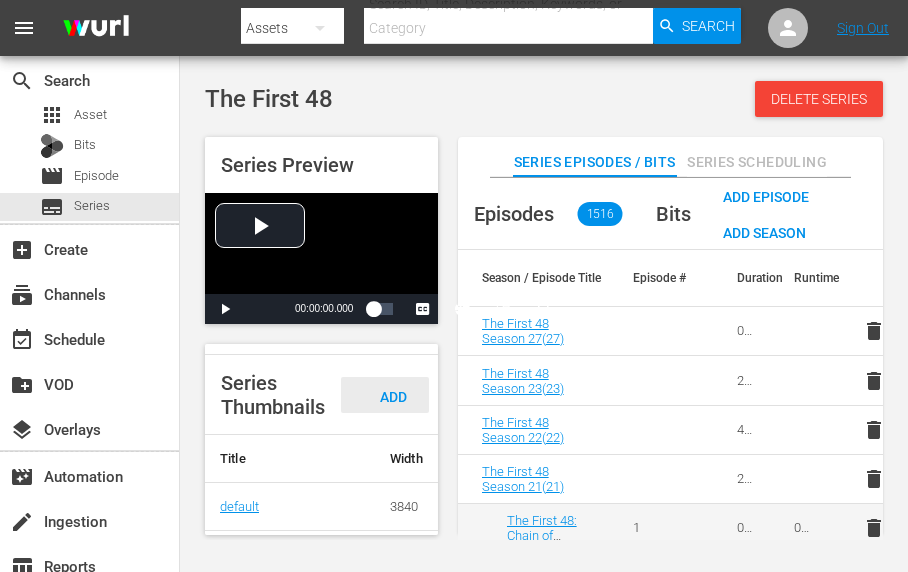 click on "Add Thumbnail" at bounding box center [389, 415] 